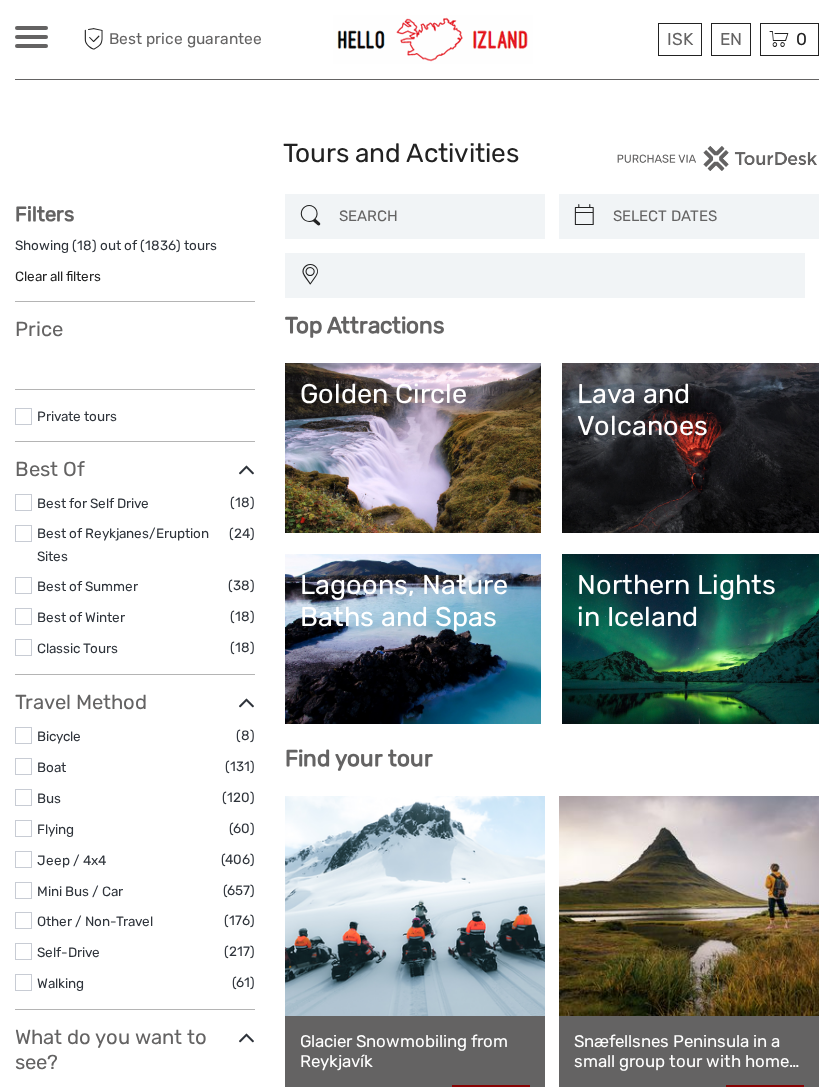 select 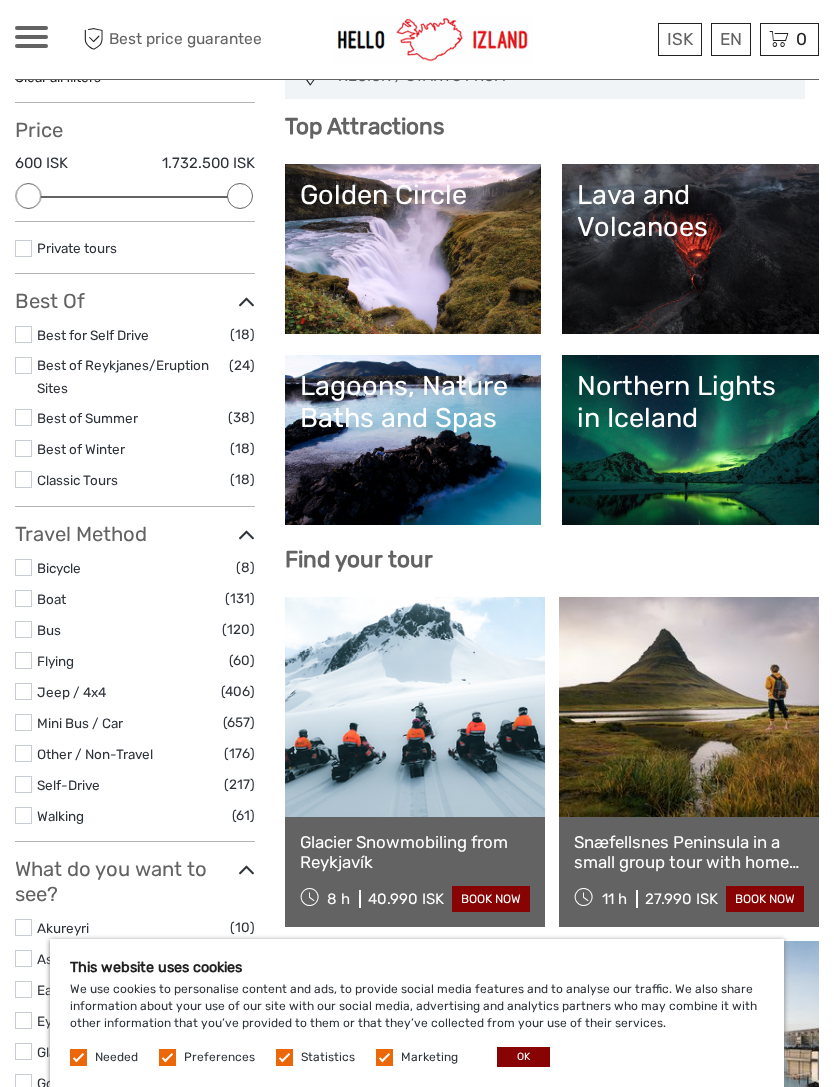 scroll, scrollTop: 203, scrollLeft: 0, axis: vertical 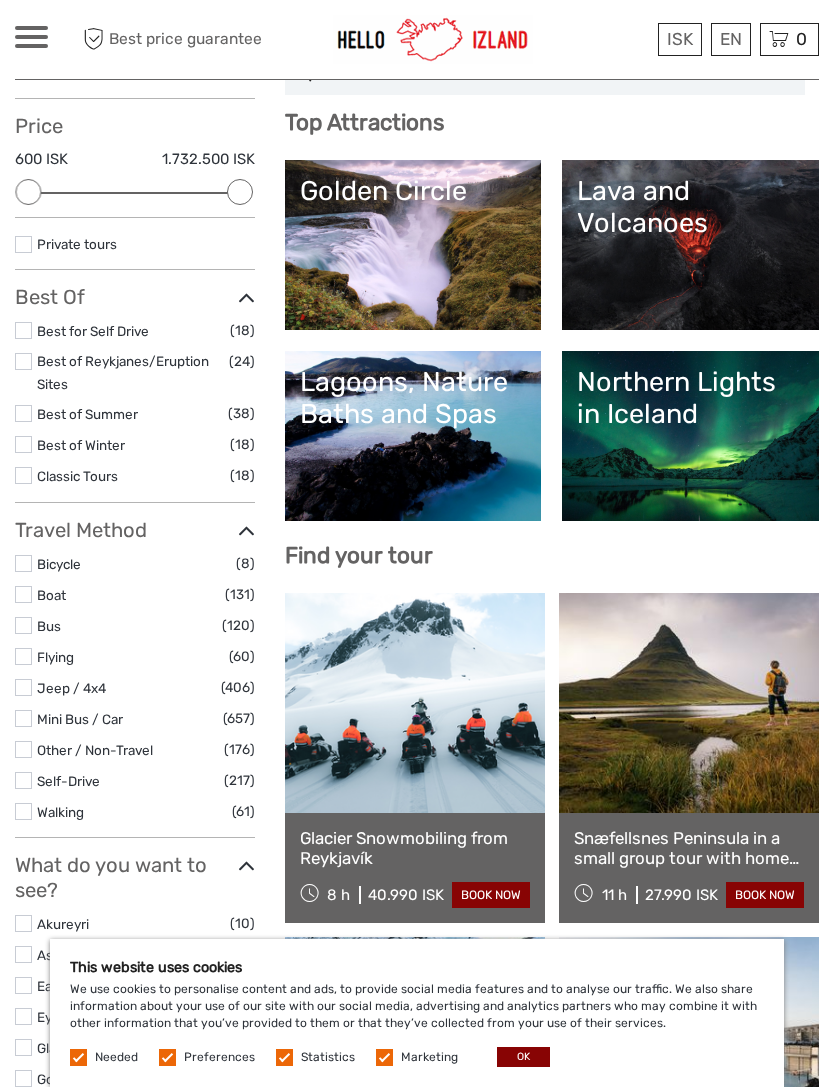 click at bounding box center [23, 330] 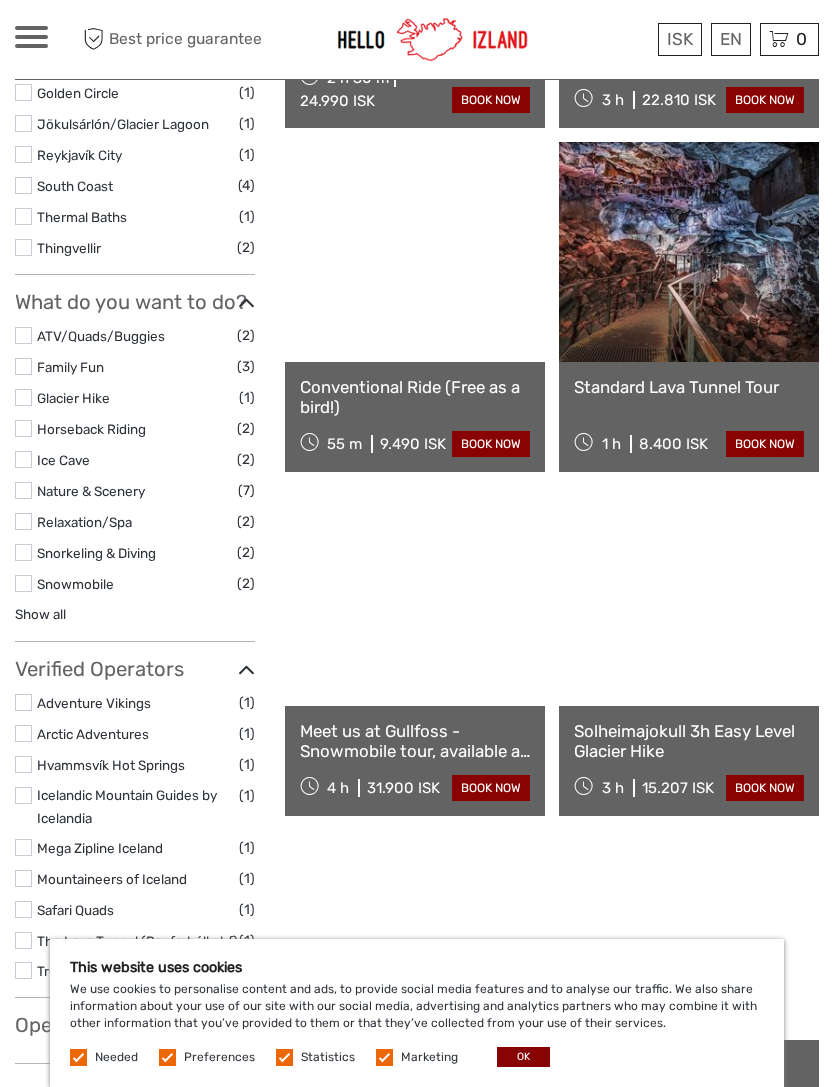 scroll, scrollTop: 853, scrollLeft: 0, axis: vertical 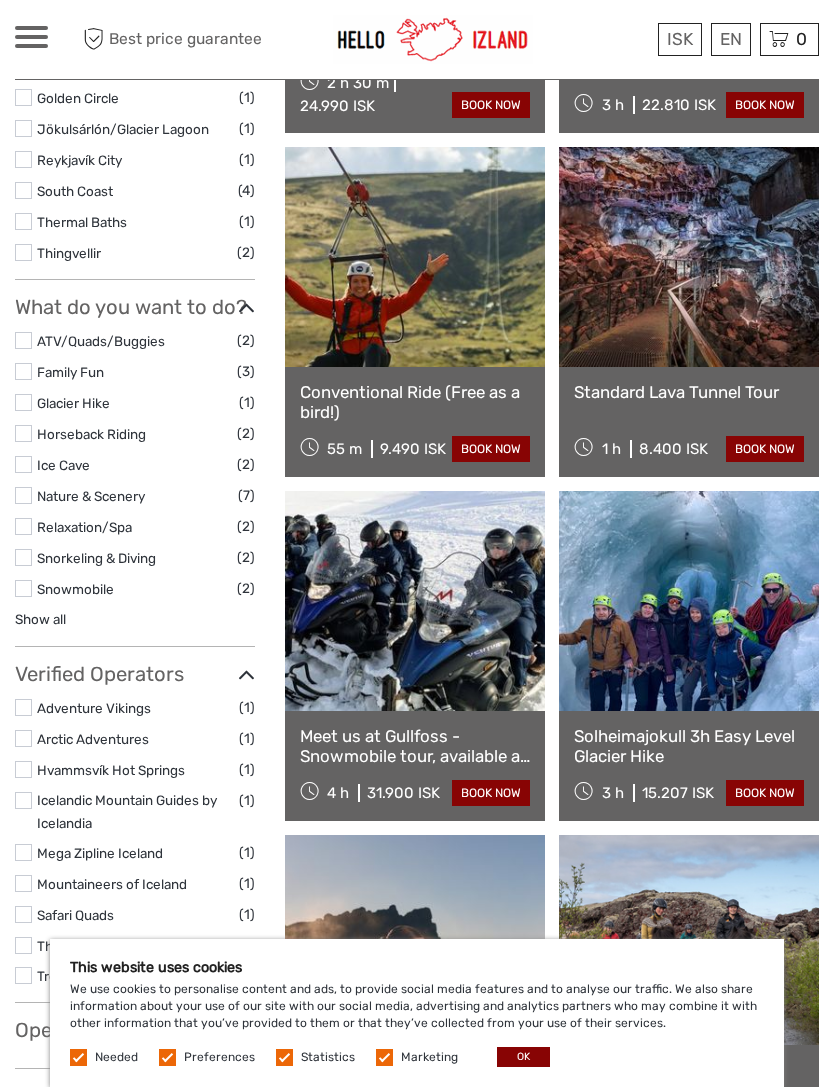 click on "This website uses cookies
We use cookies to personalise content and ads, to provide social media features and to analyse our traffic. We also share information about your use of our site with our social media, advertising and analytics partners who may combine it with other information that you’ve provided to them or that they’ve collected from your use of their services.
Needed
Preferences
Statistics
Marketing
OK" at bounding box center [417, 1013] 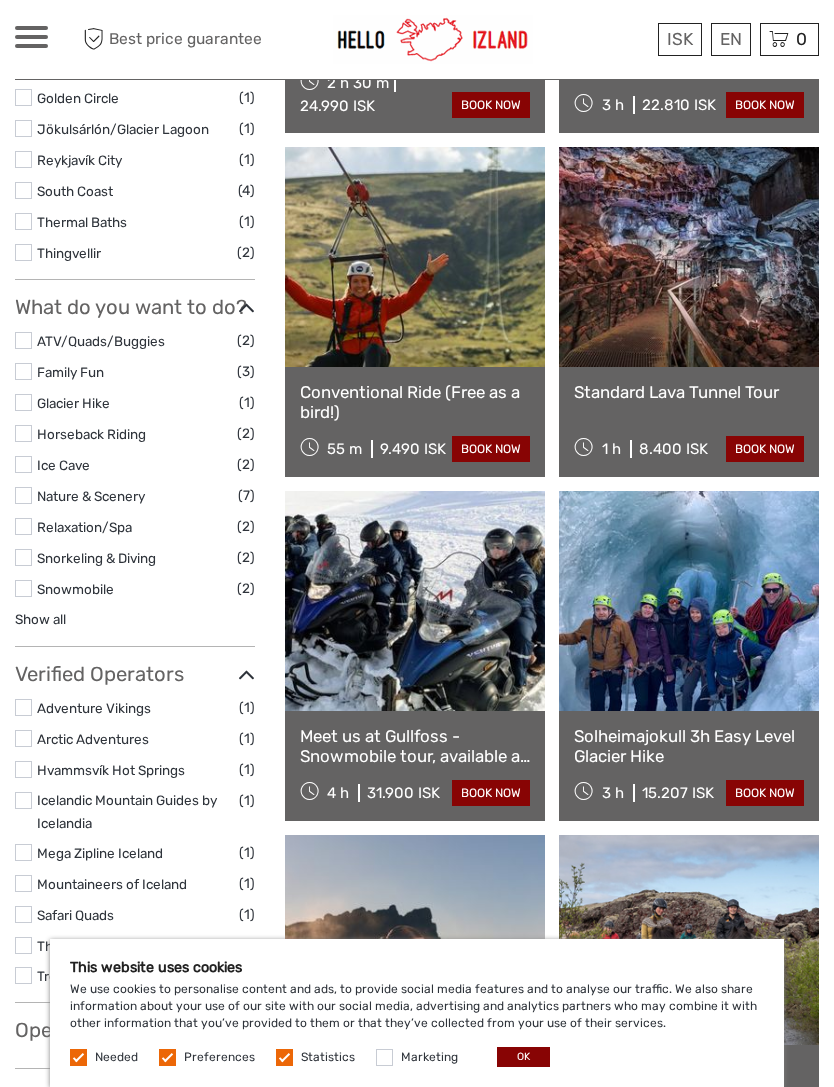 click at bounding box center [384, 1057] 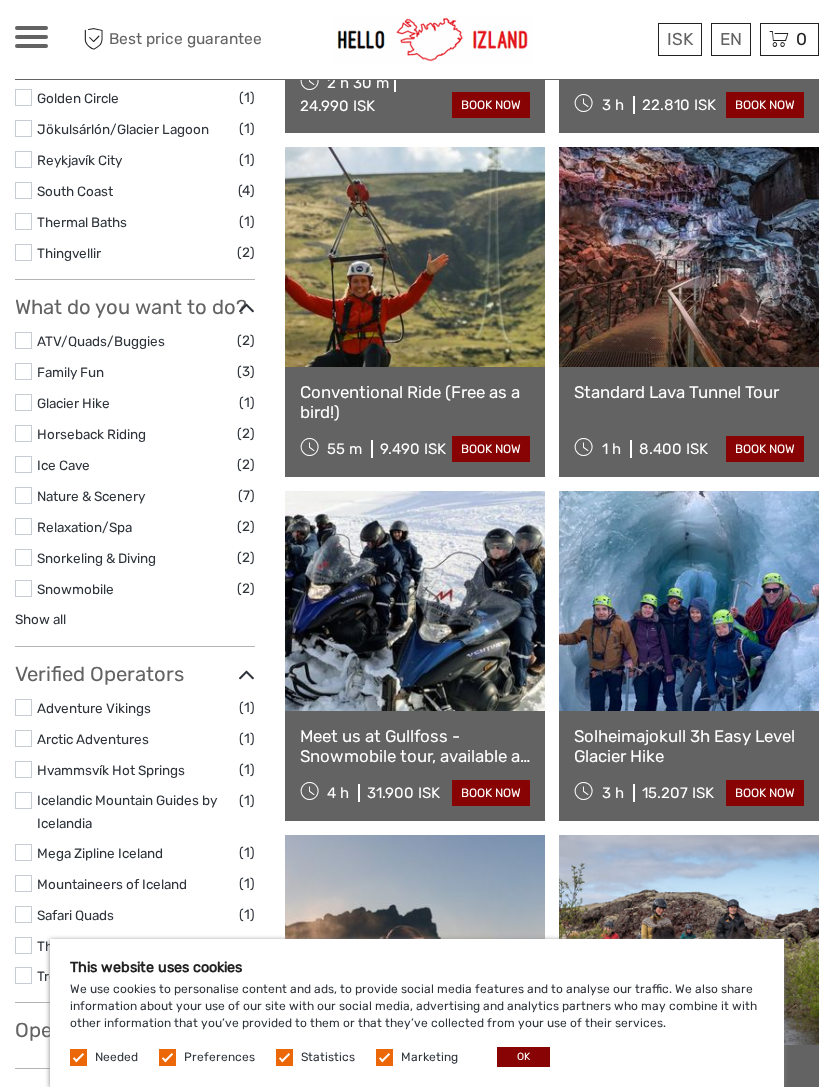 click at bounding box center [284, 1057] 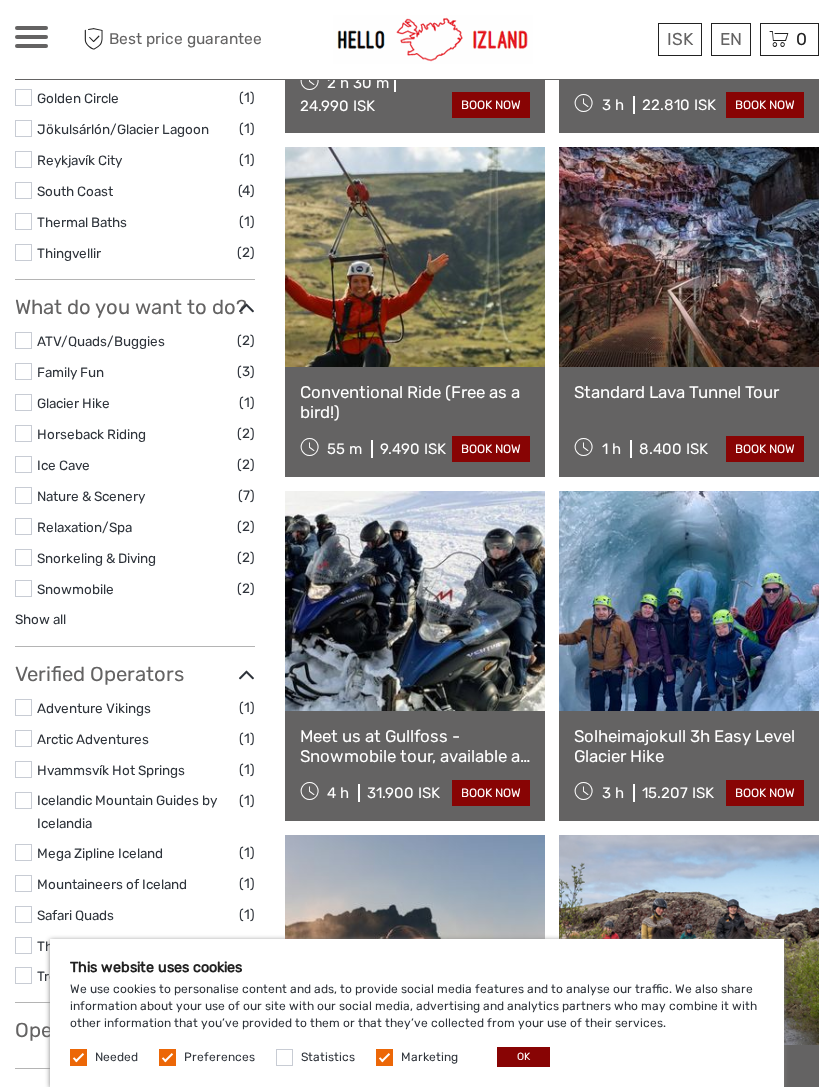 click at bounding box center [384, 1057] 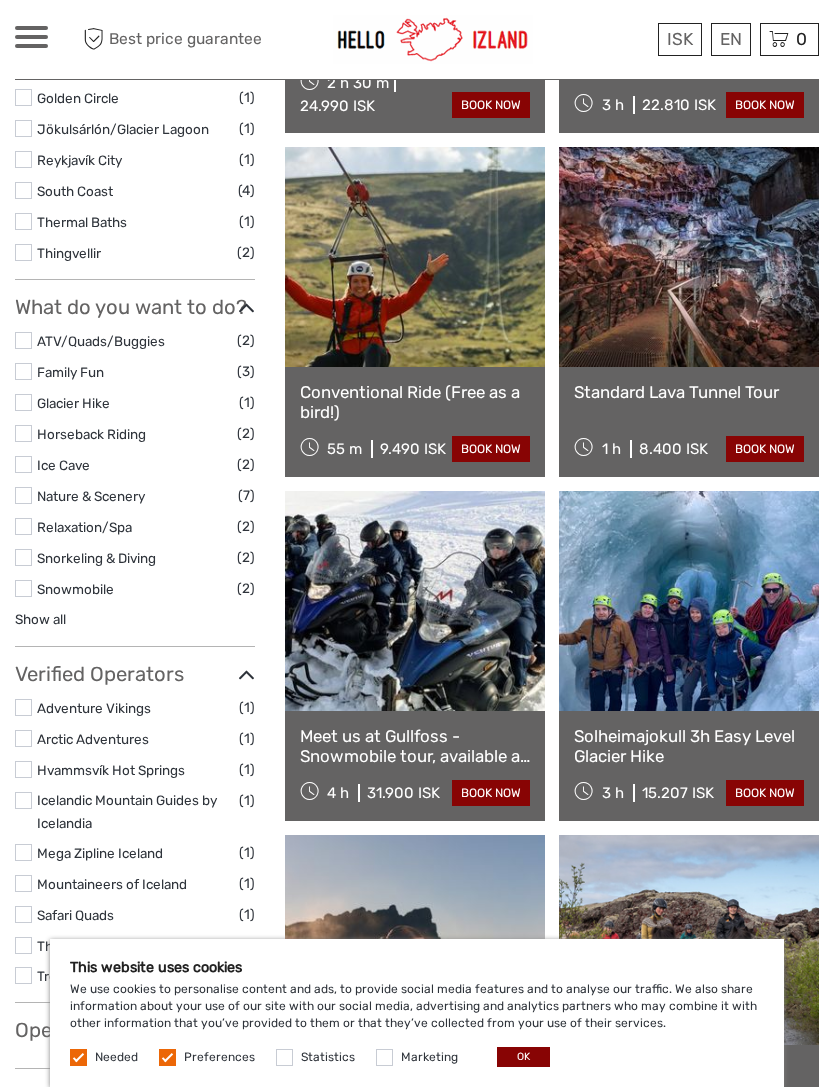 click at bounding box center (167, 1057) 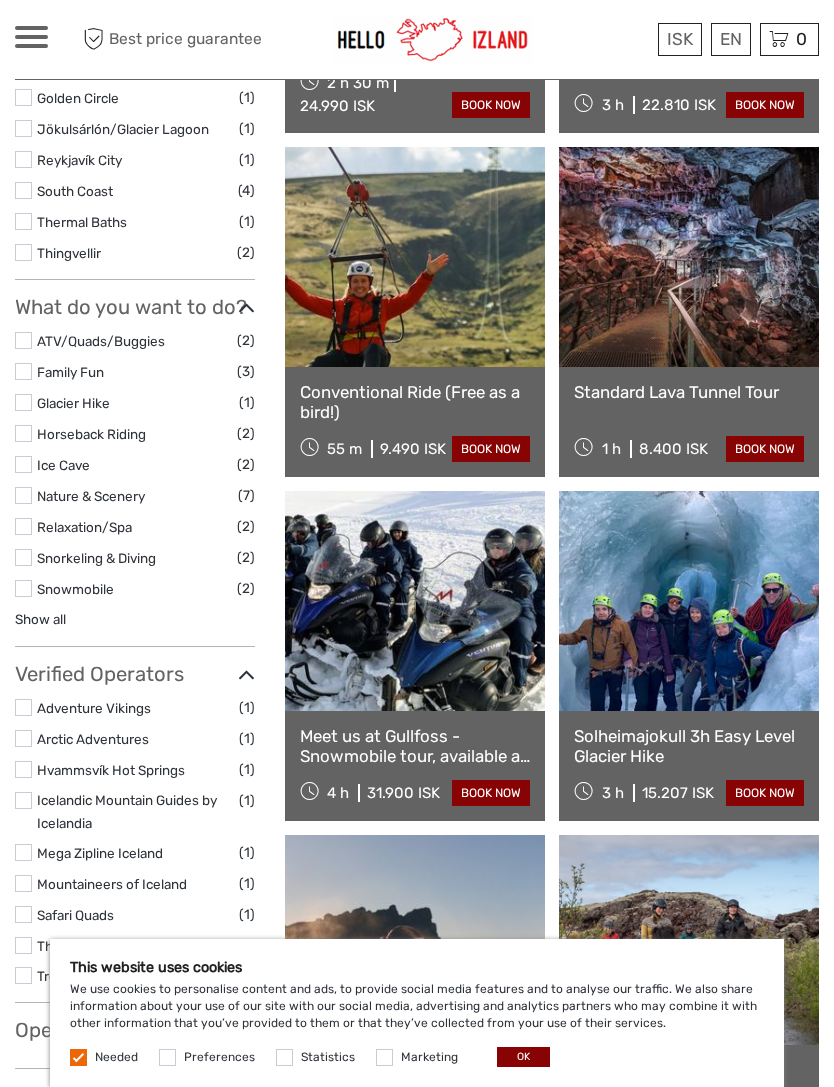 click on "Needed" at bounding box center (105, 1056) 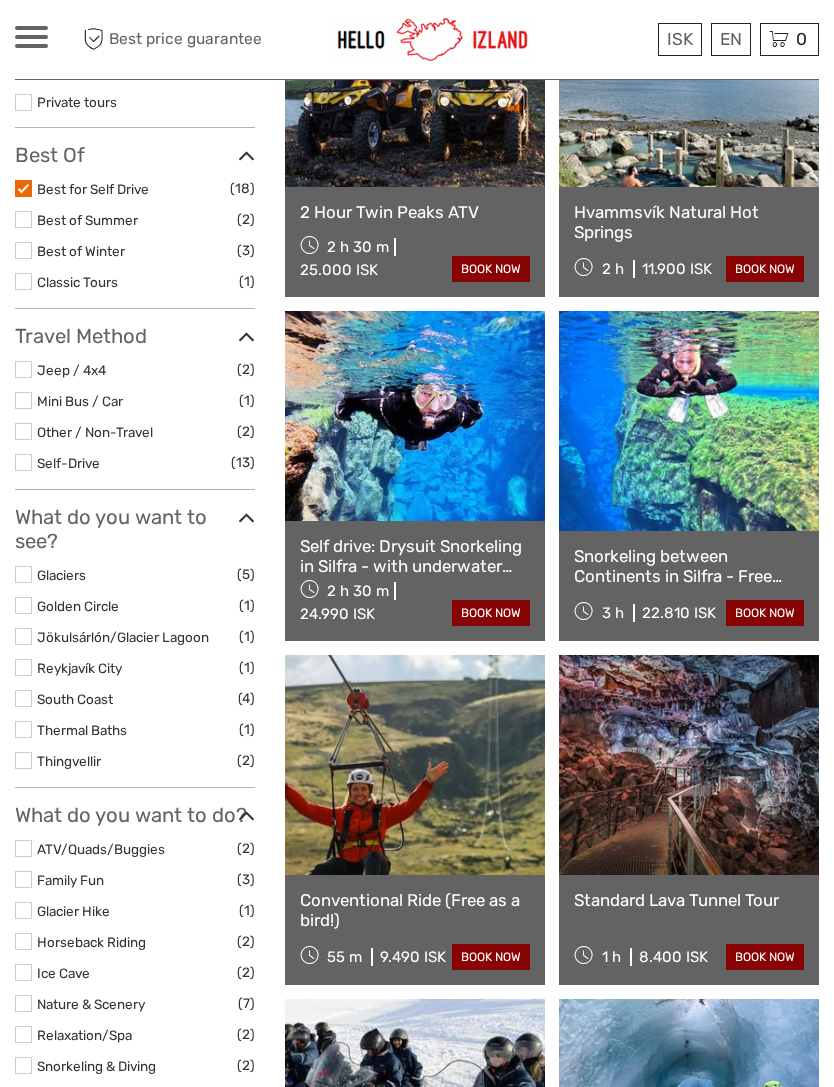 scroll, scrollTop: 0, scrollLeft: 0, axis: both 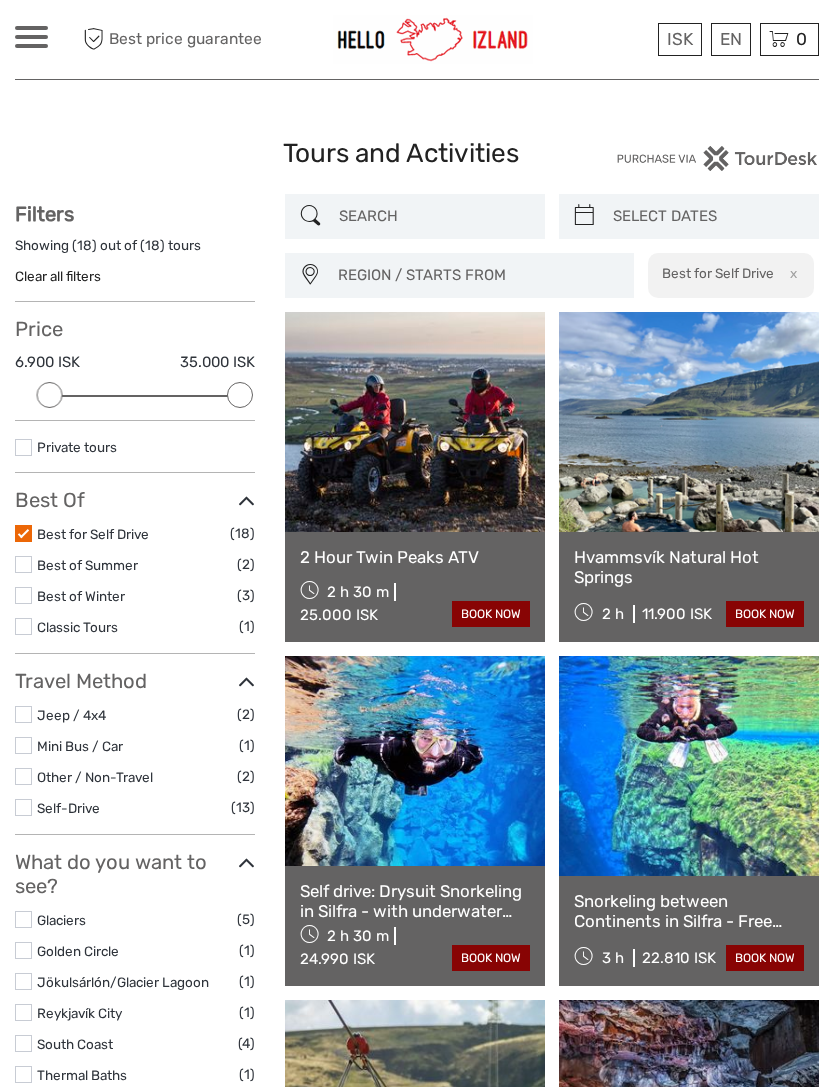 click on "Clear all filters" at bounding box center [58, 276] 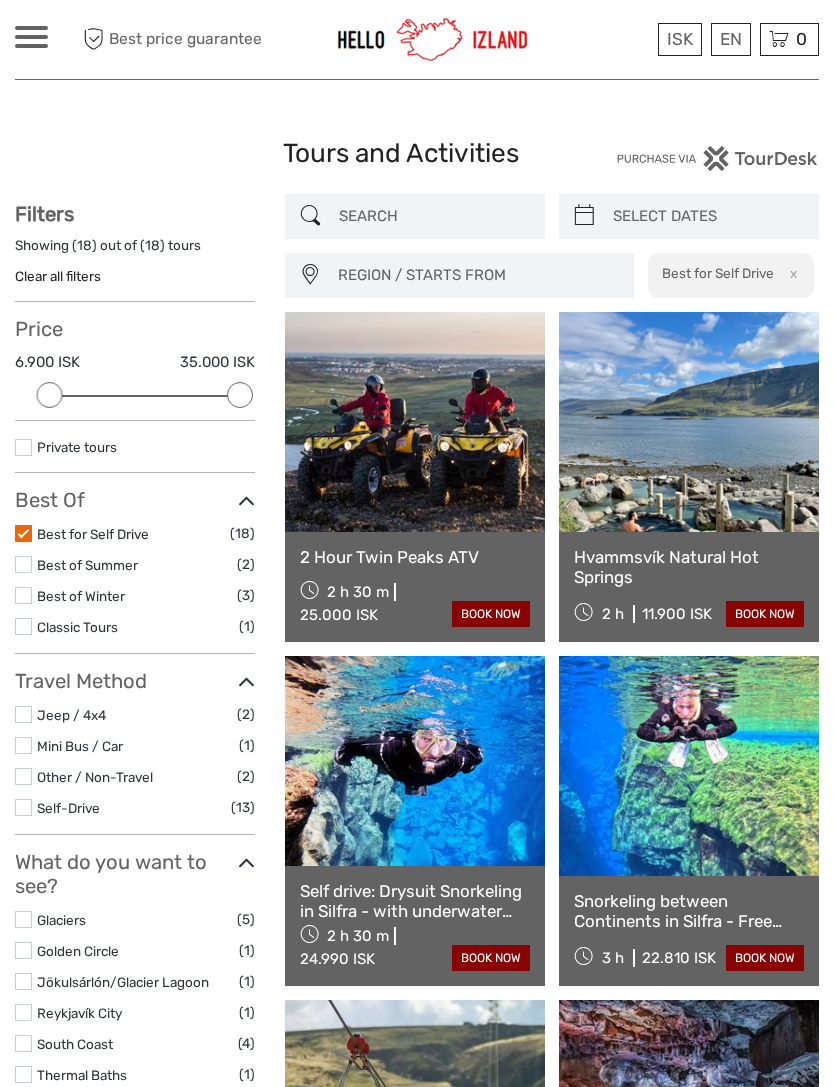 scroll, scrollTop: 189, scrollLeft: 0, axis: vertical 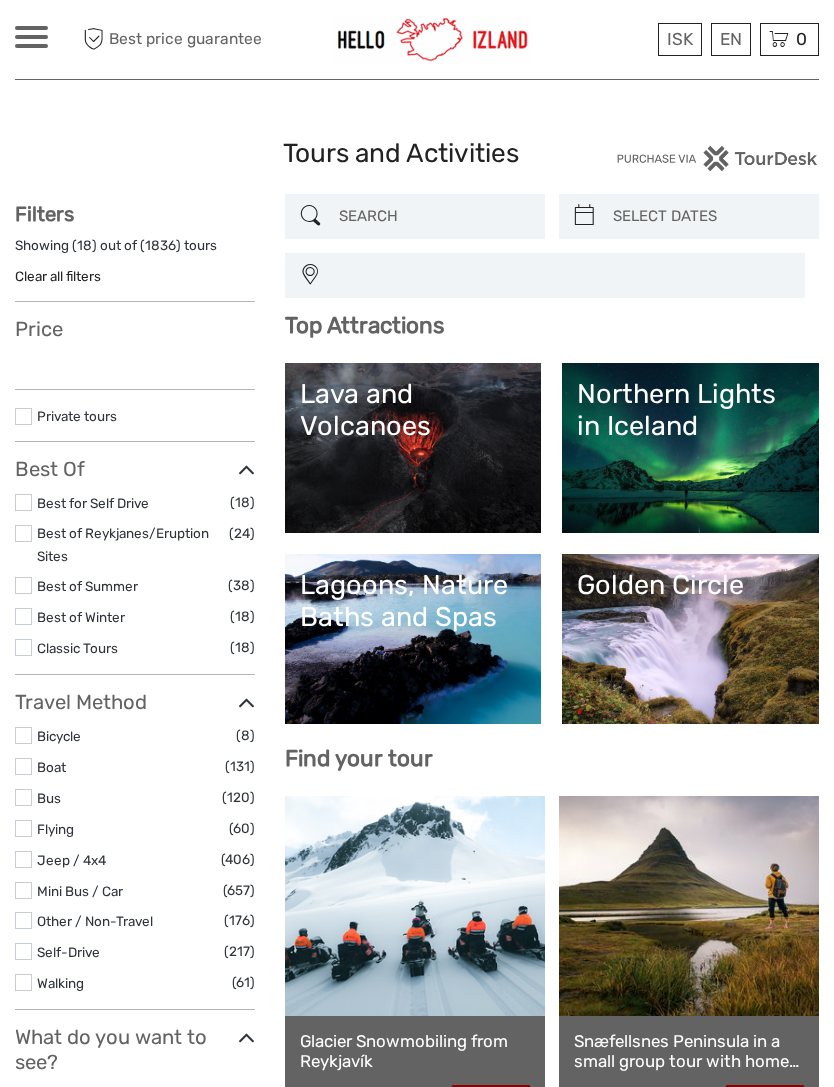 select 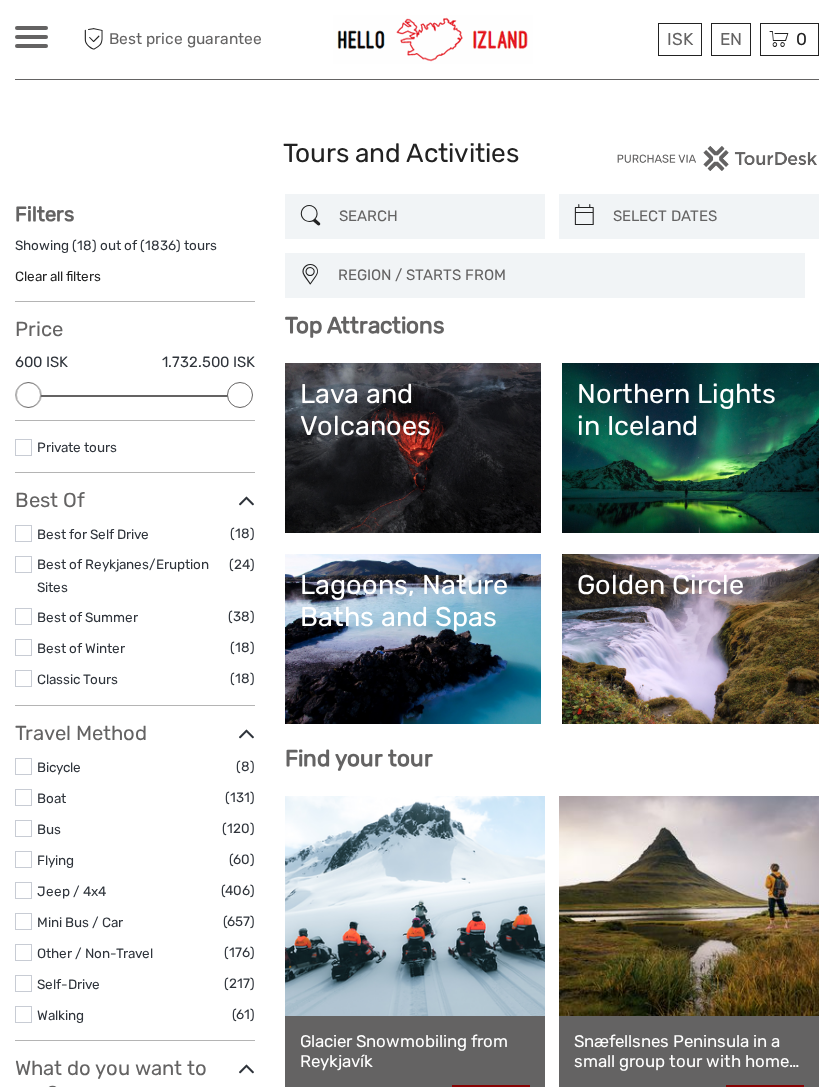 scroll, scrollTop: 0, scrollLeft: 0, axis: both 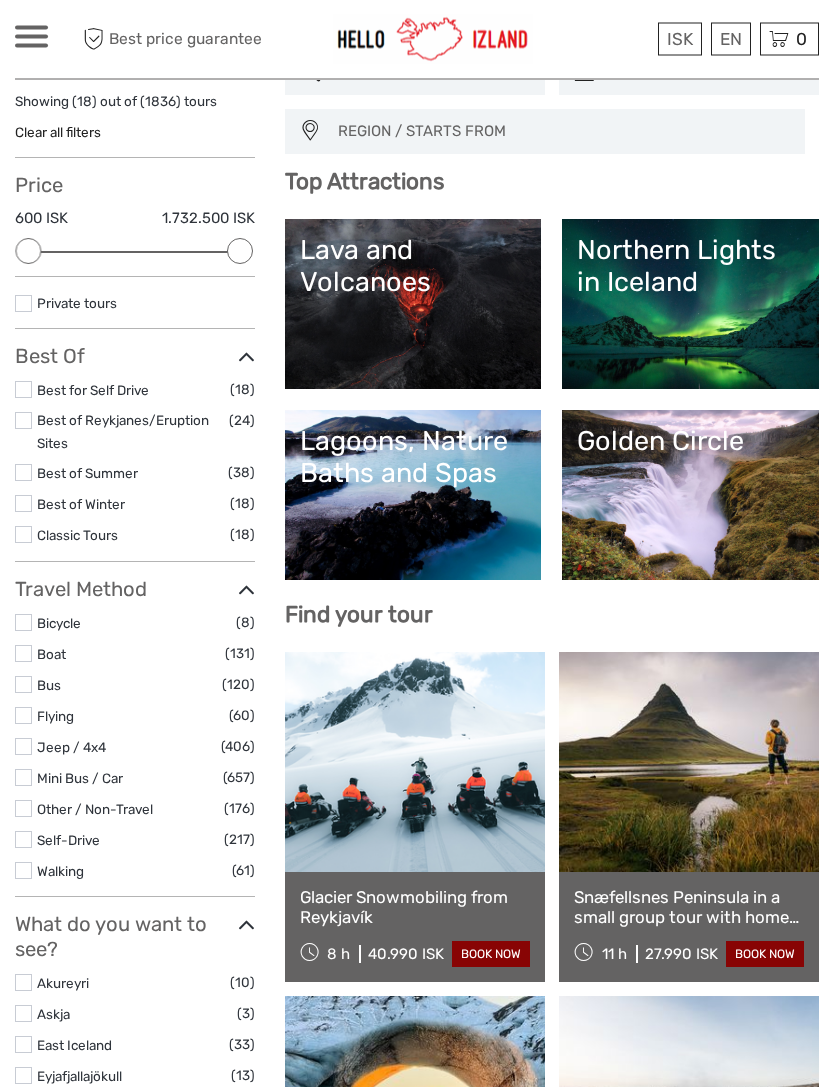 click on "Self-Drive" at bounding box center [68, 841] 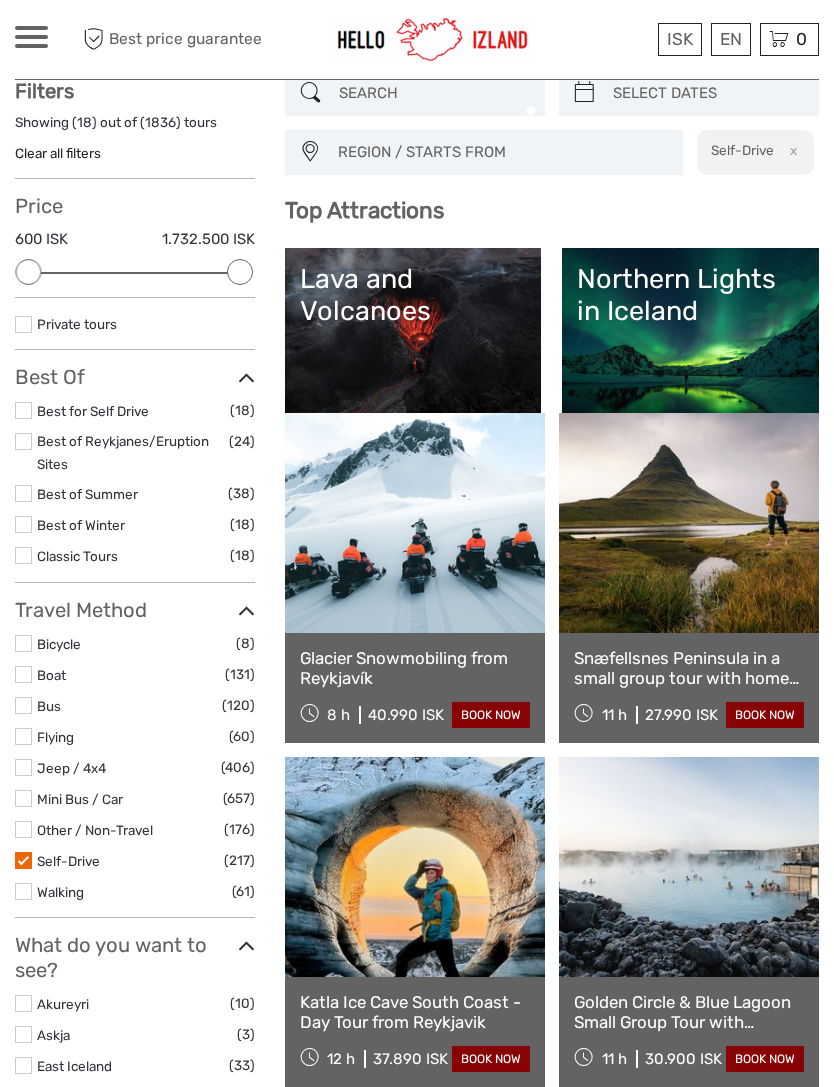 scroll, scrollTop: 113, scrollLeft: 0, axis: vertical 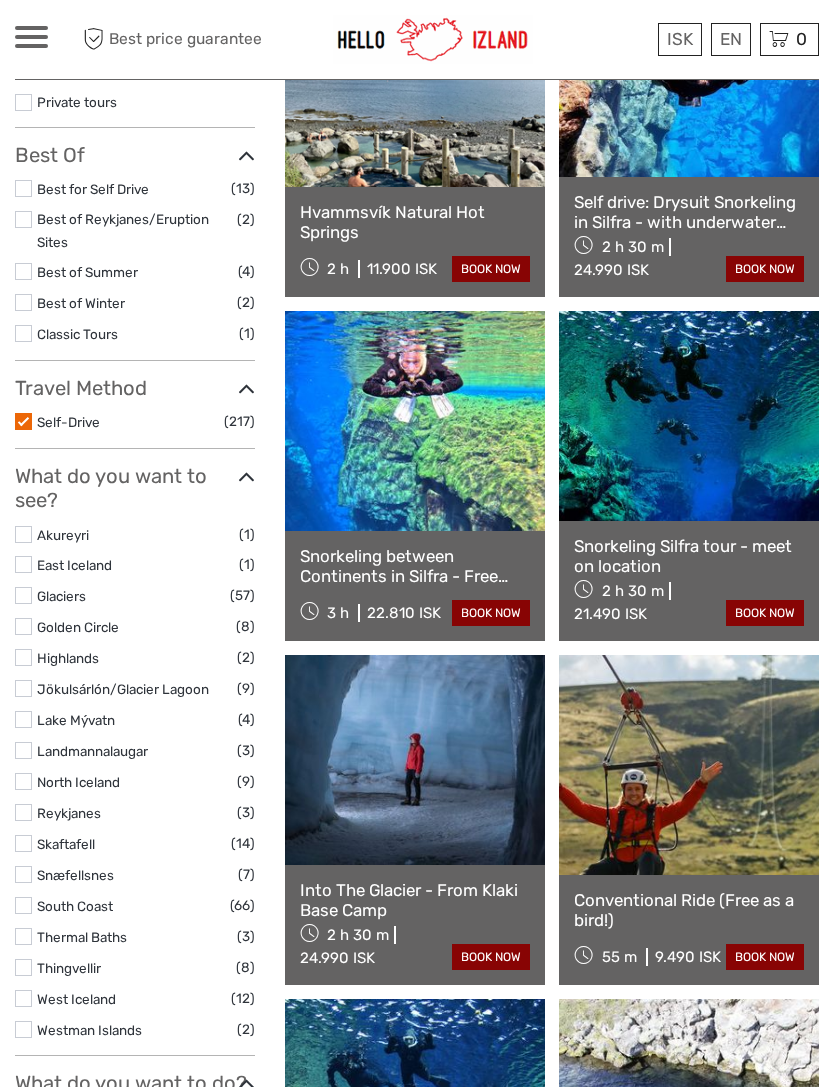 click on "Golden Circle" at bounding box center (78, 627) 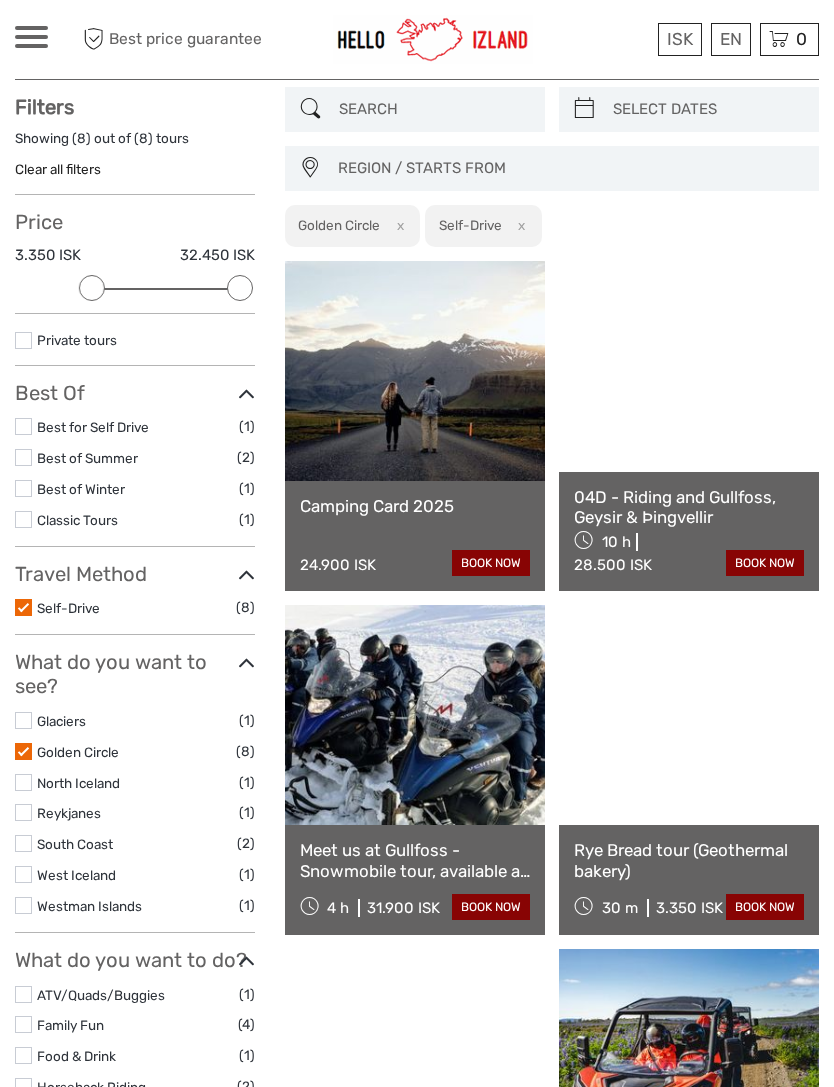 scroll, scrollTop: 0, scrollLeft: 0, axis: both 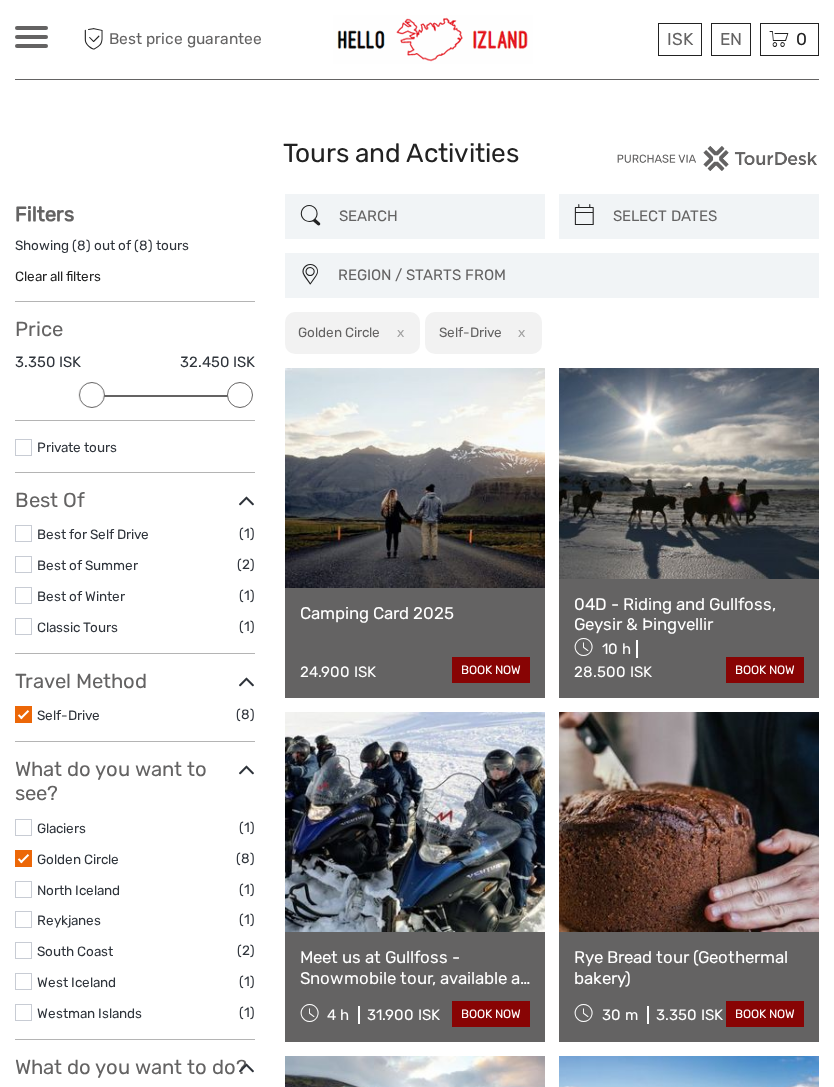 click at bounding box center [31, 46] 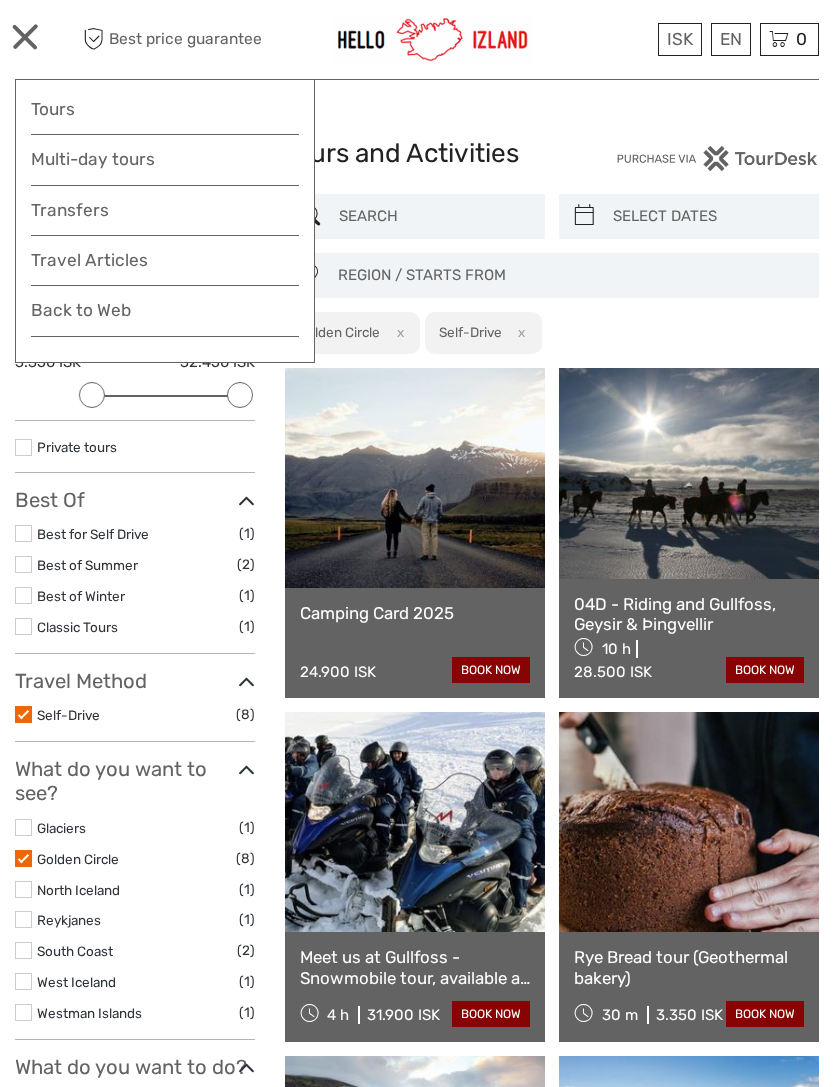 click on "Multi-day tours" at bounding box center (165, 159) 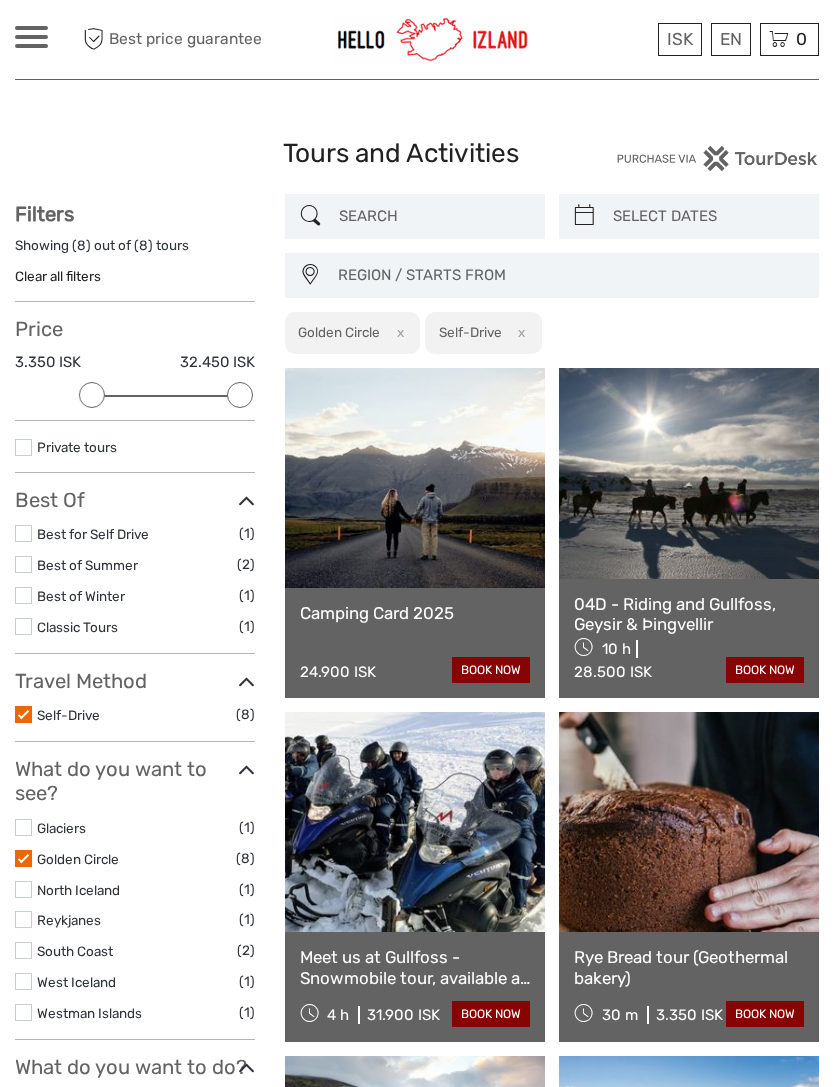 scroll, scrollTop: 232, scrollLeft: 0, axis: vertical 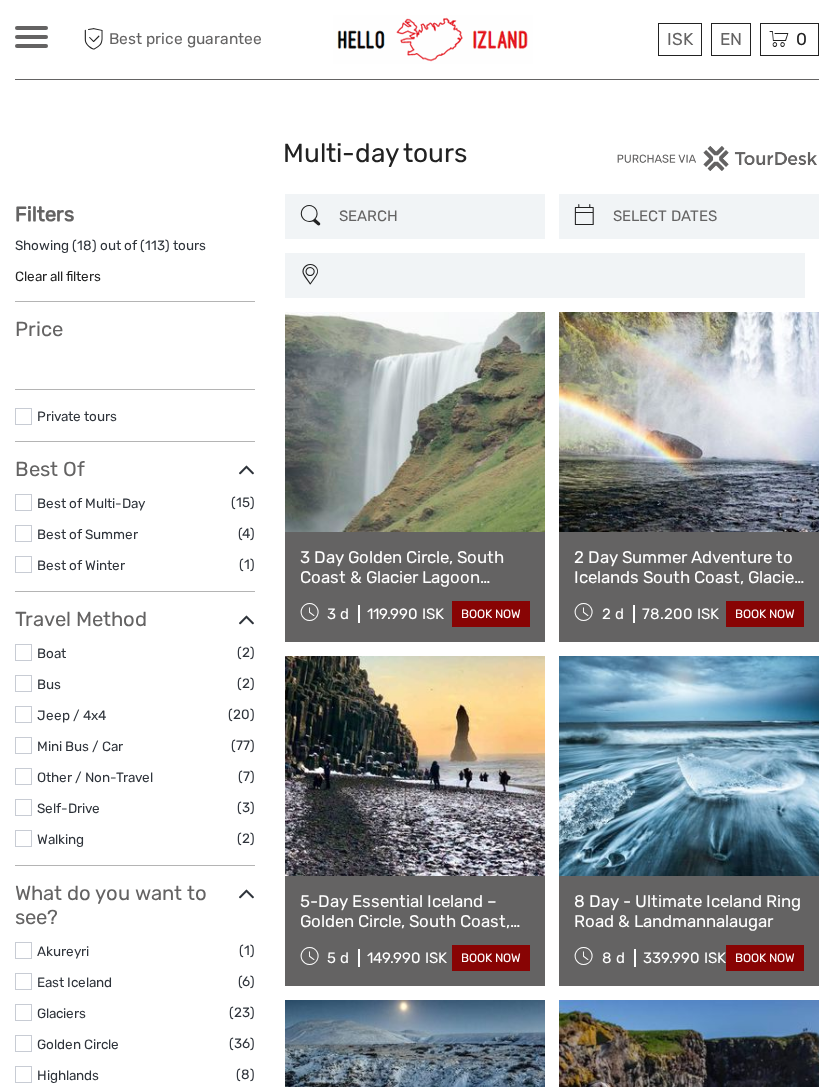 select 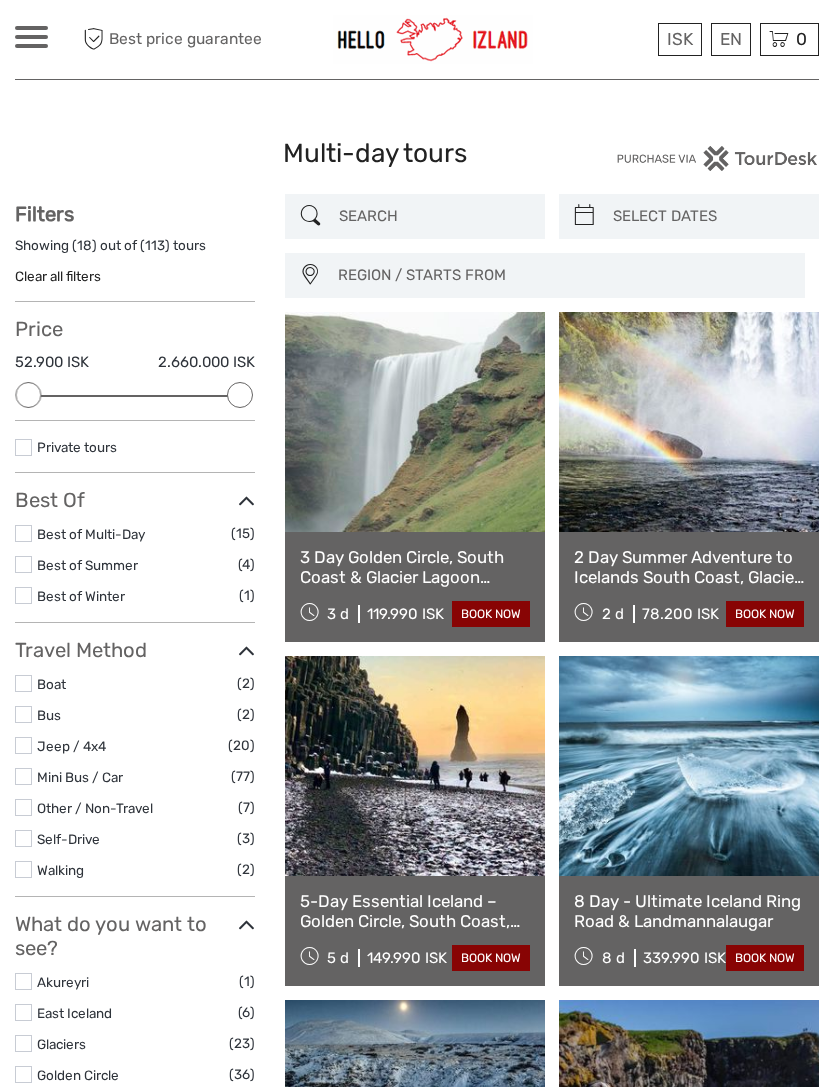 scroll, scrollTop: 0, scrollLeft: 0, axis: both 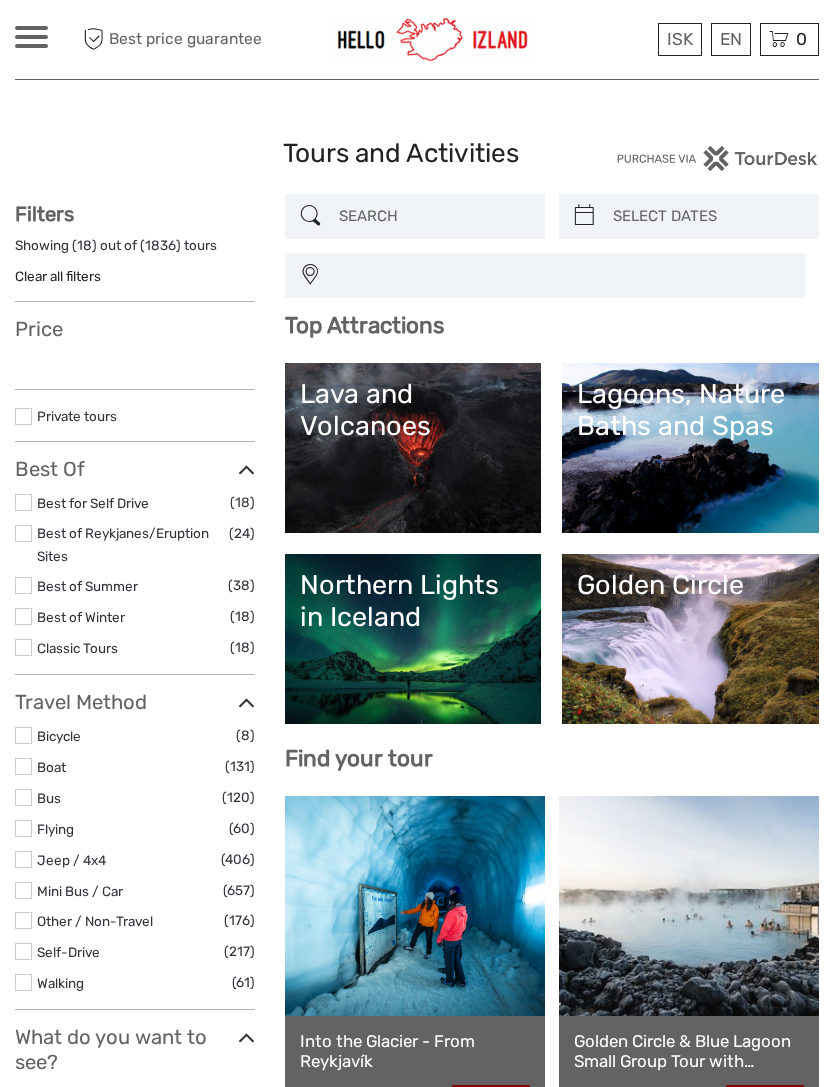 select 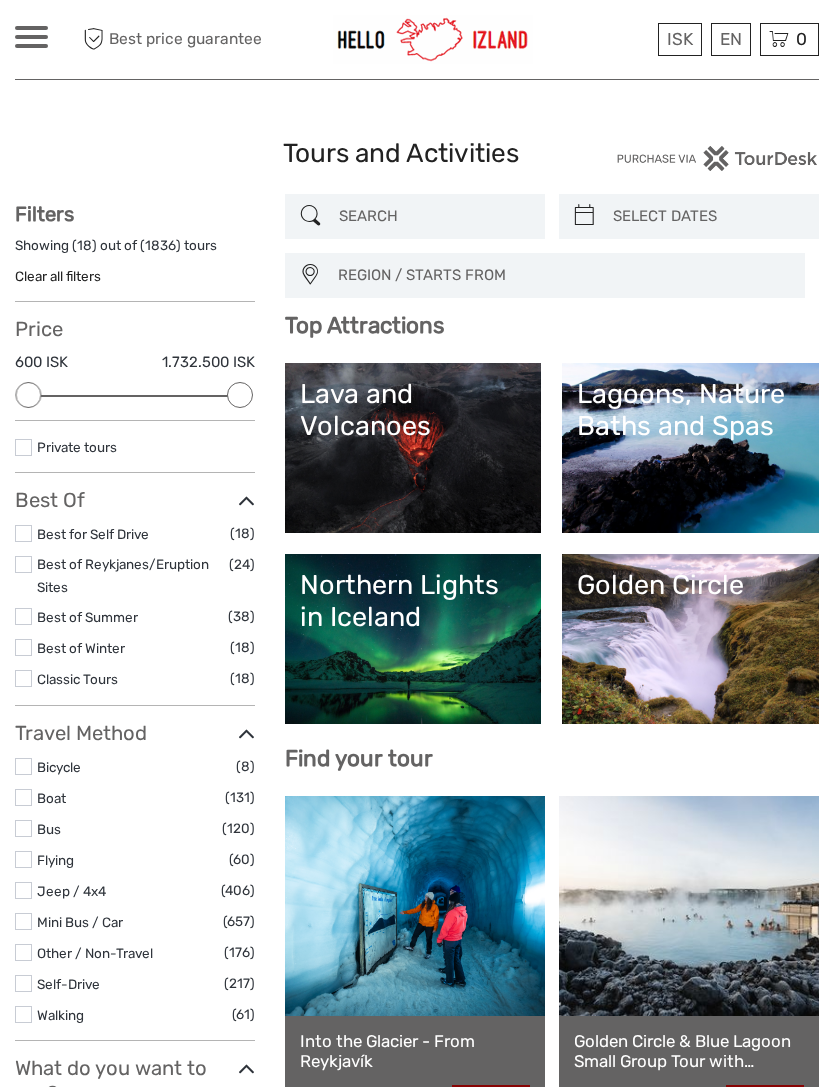 scroll, scrollTop: 0, scrollLeft: 0, axis: both 